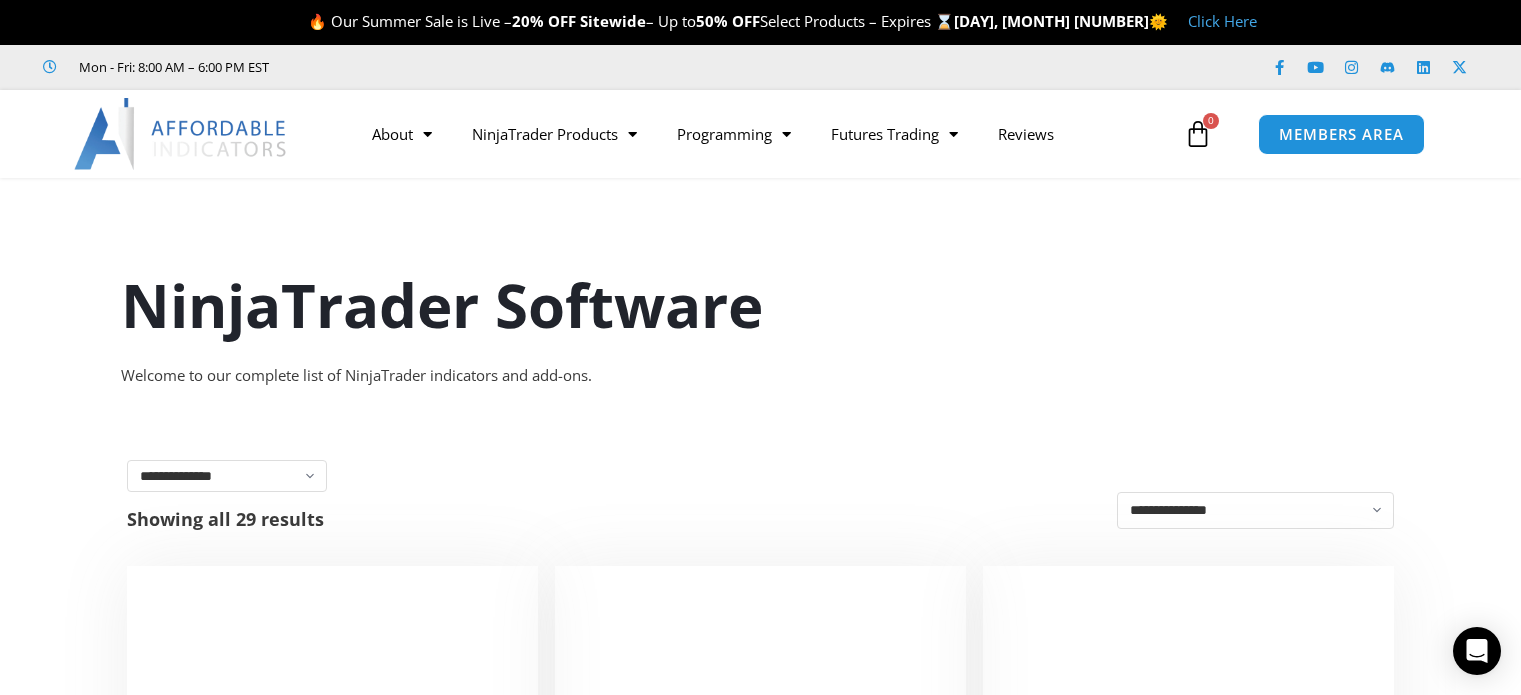 scroll, scrollTop: 0, scrollLeft: 0, axis: both 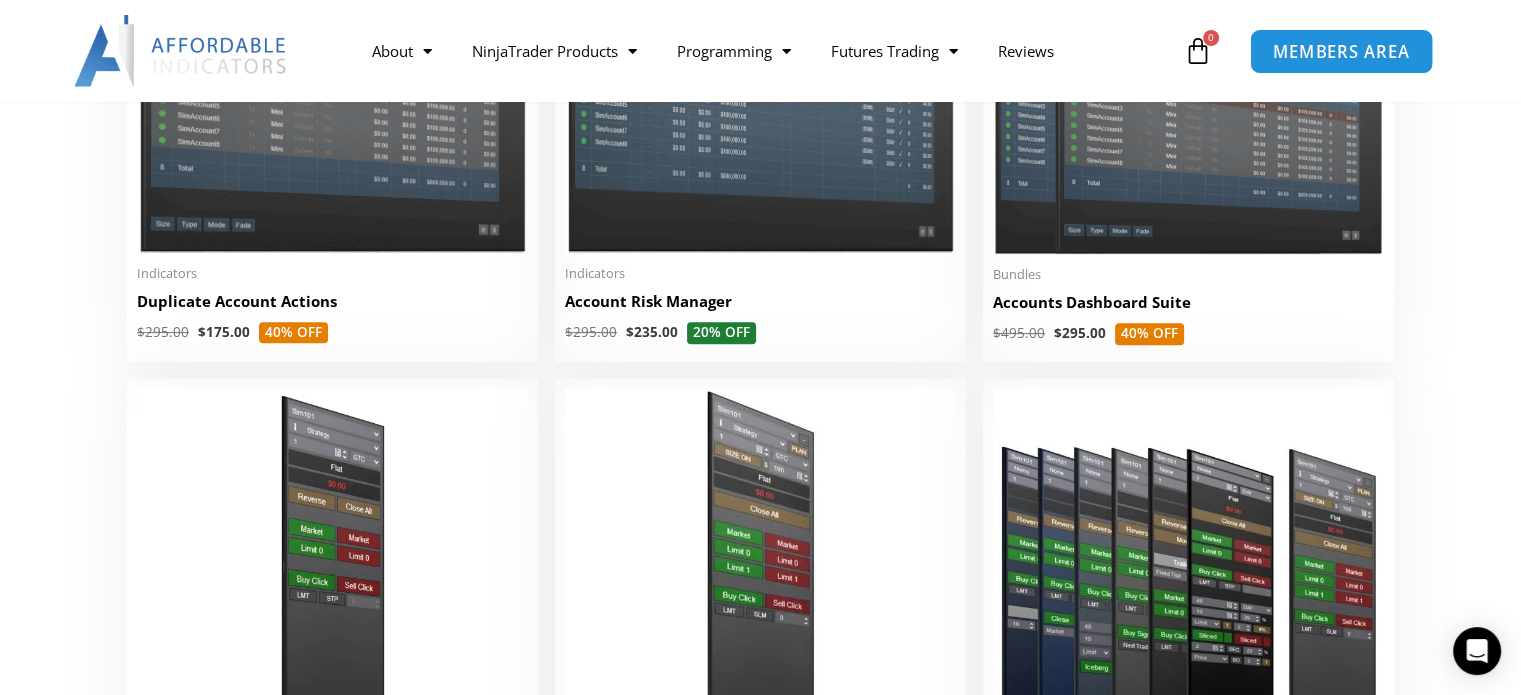 click on "MEMBERS AREA" at bounding box center [1341, 51] 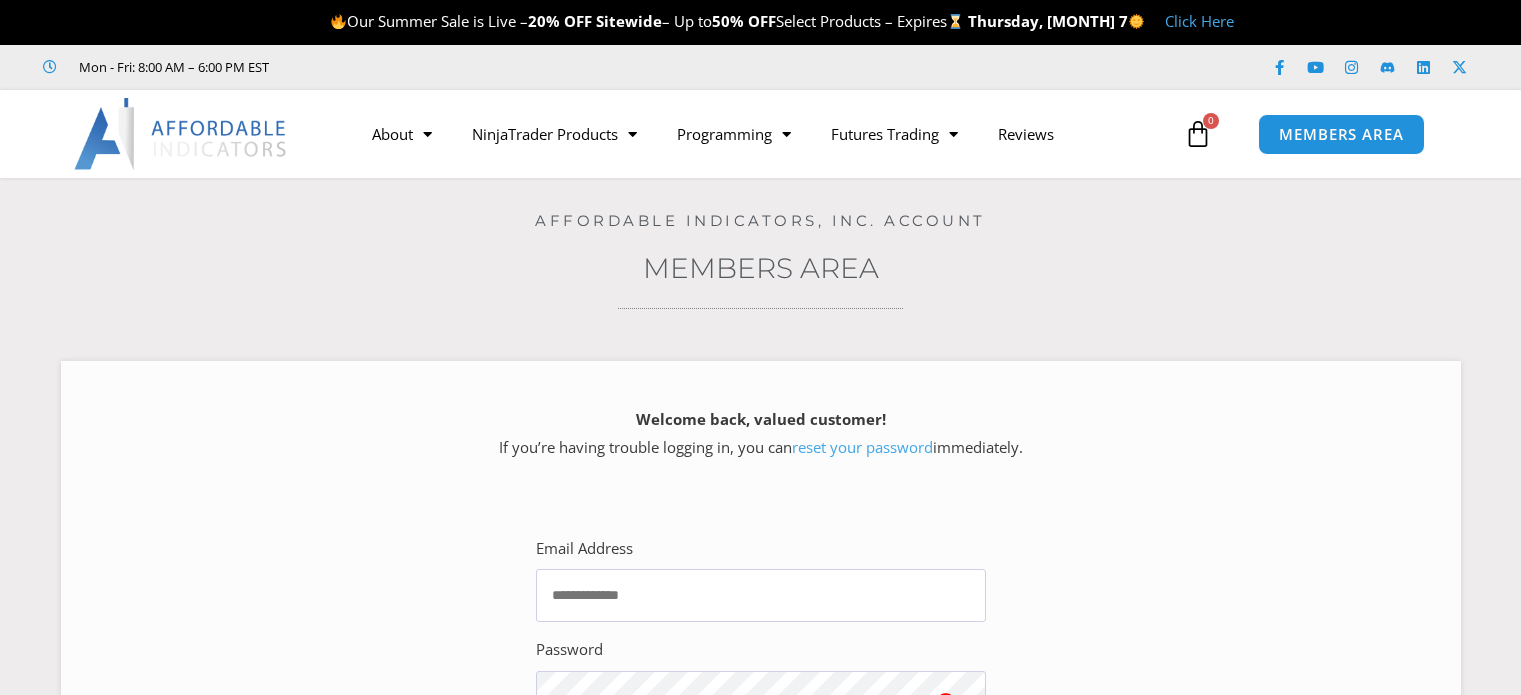 scroll, scrollTop: 0, scrollLeft: 0, axis: both 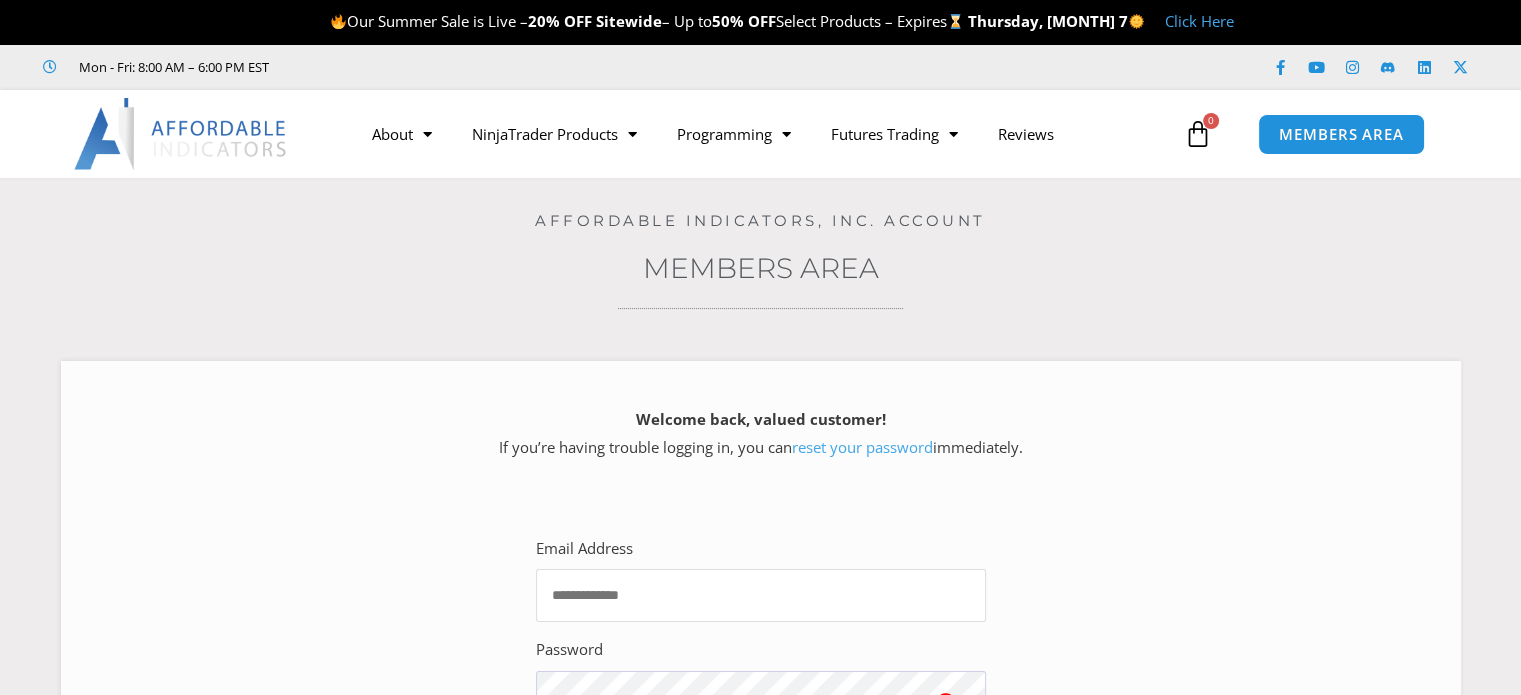 type on "**********" 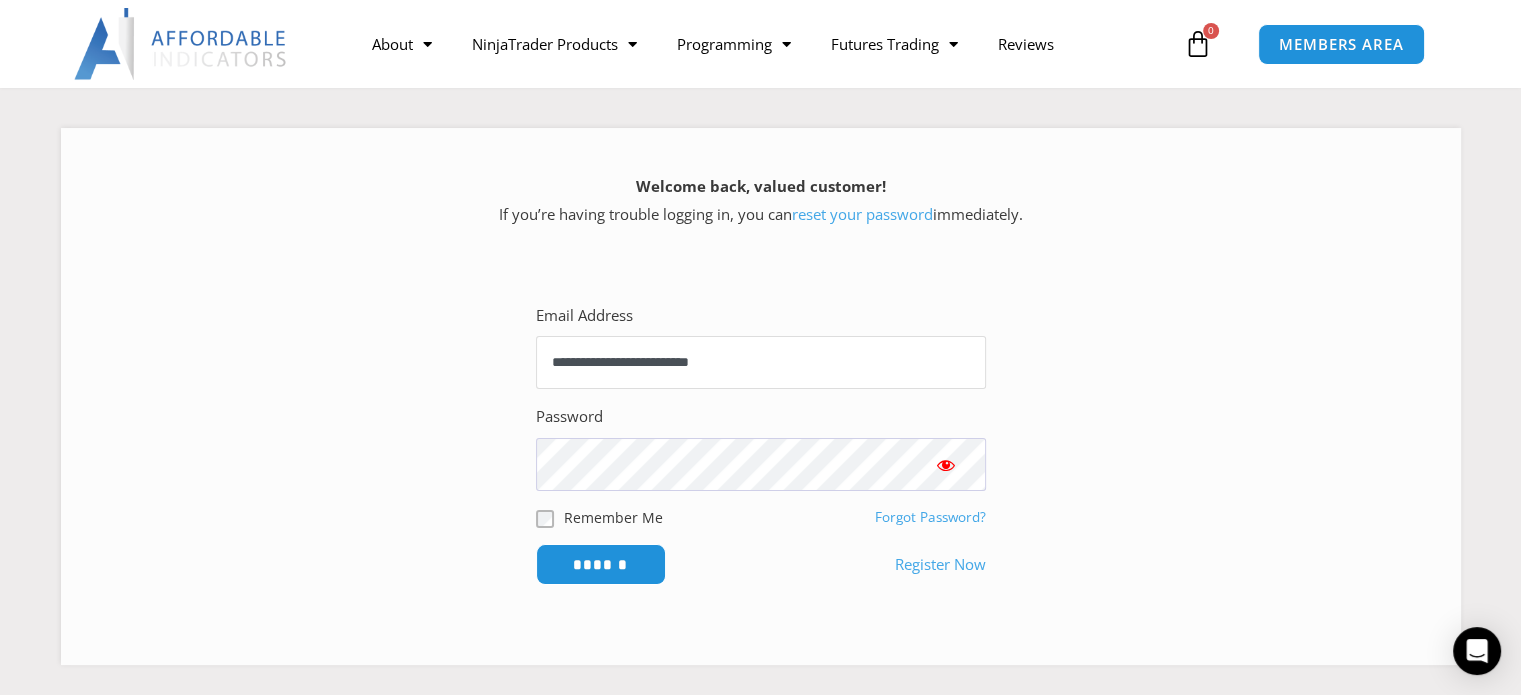 scroll, scrollTop: 240, scrollLeft: 0, axis: vertical 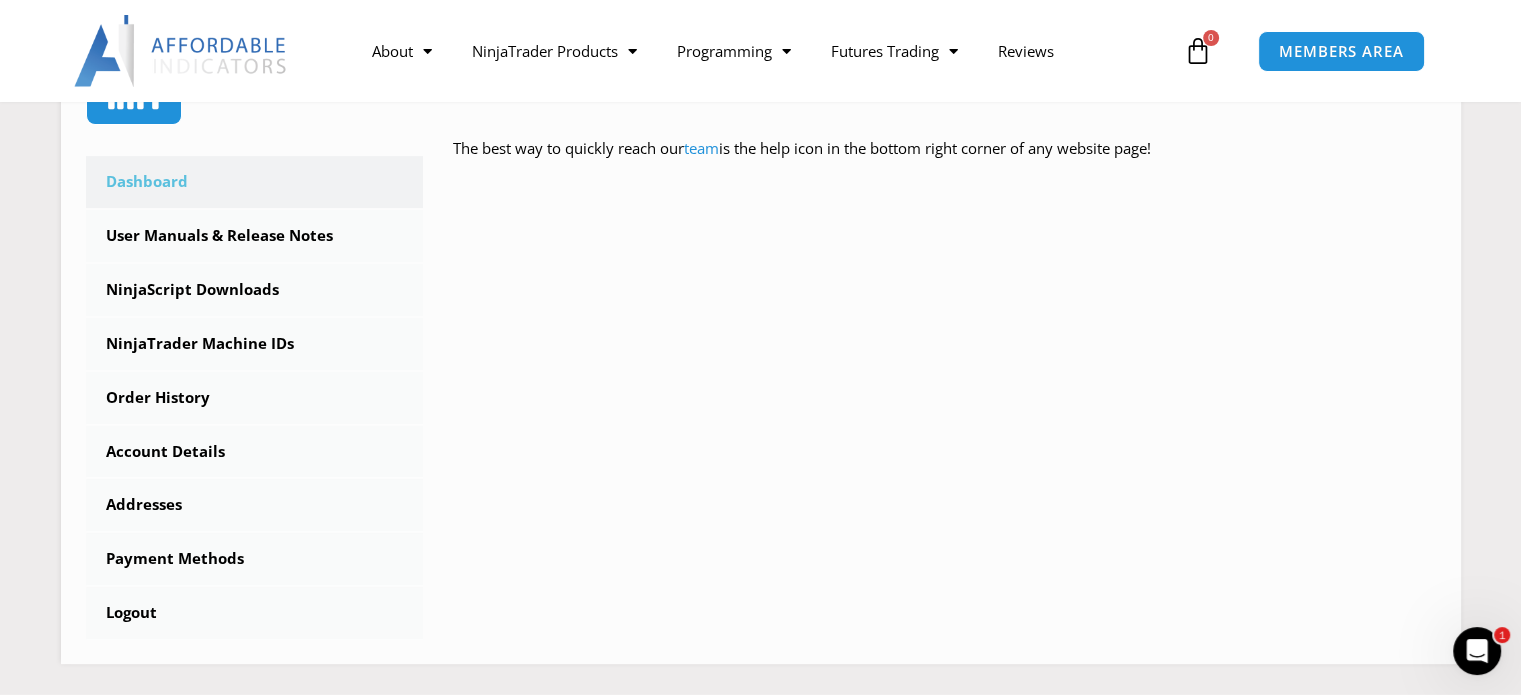 click on "Order History" at bounding box center [255, 398] 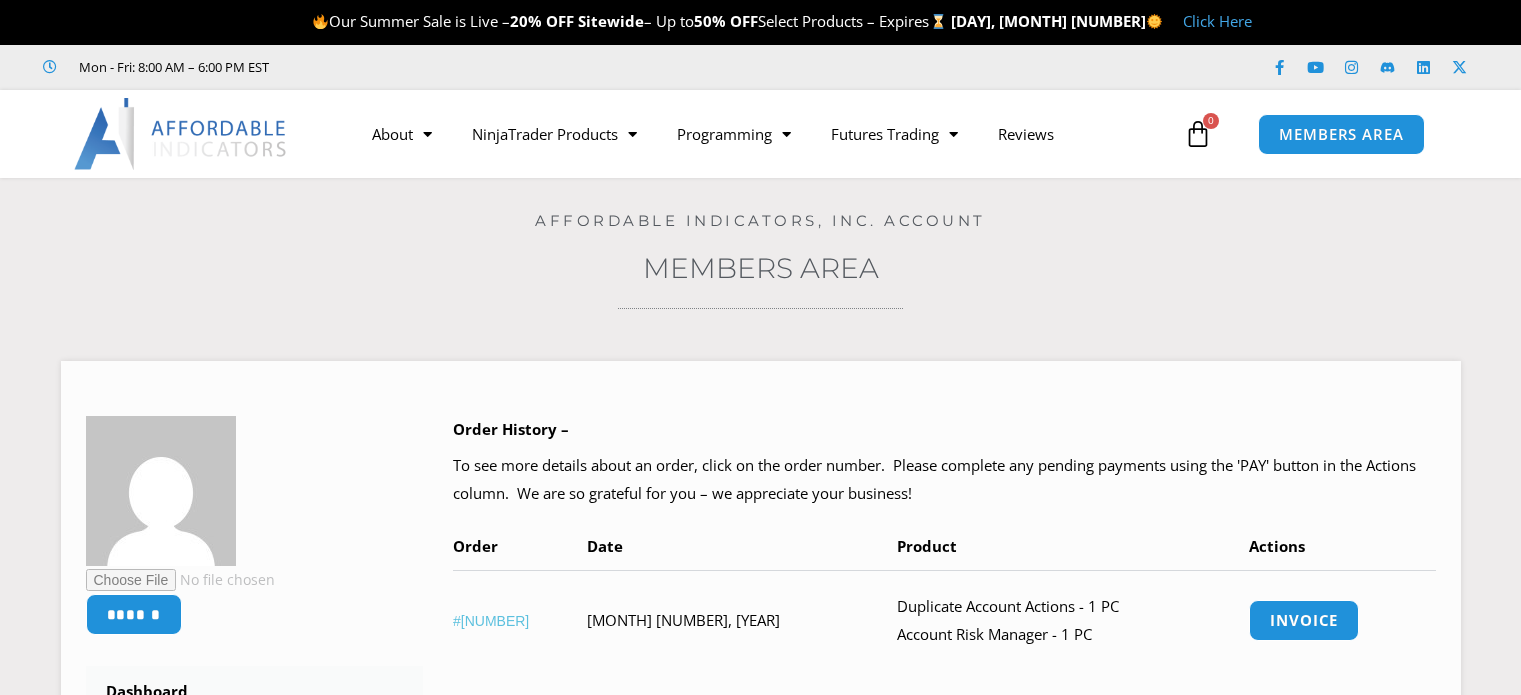 scroll, scrollTop: 0, scrollLeft: 0, axis: both 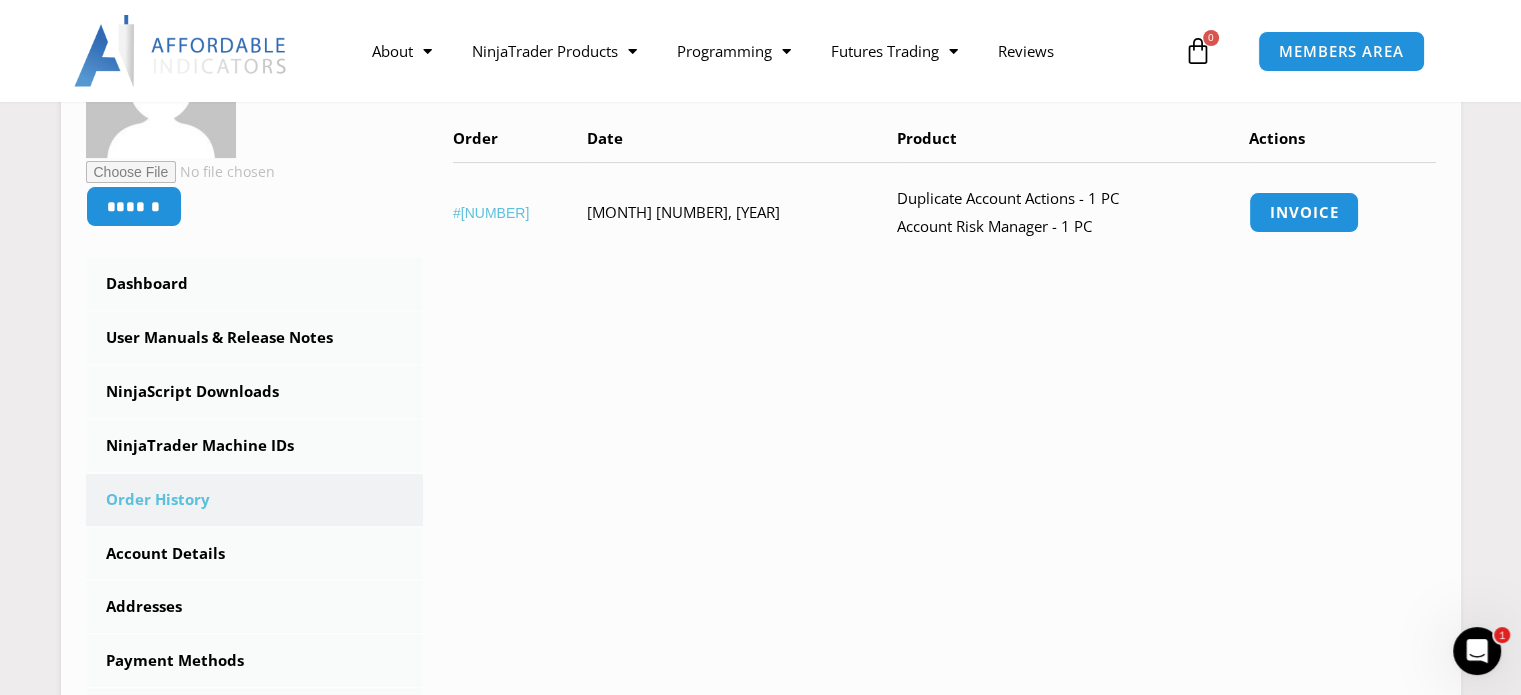 click on "NinjaScript Downloads" at bounding box center (255, 392) 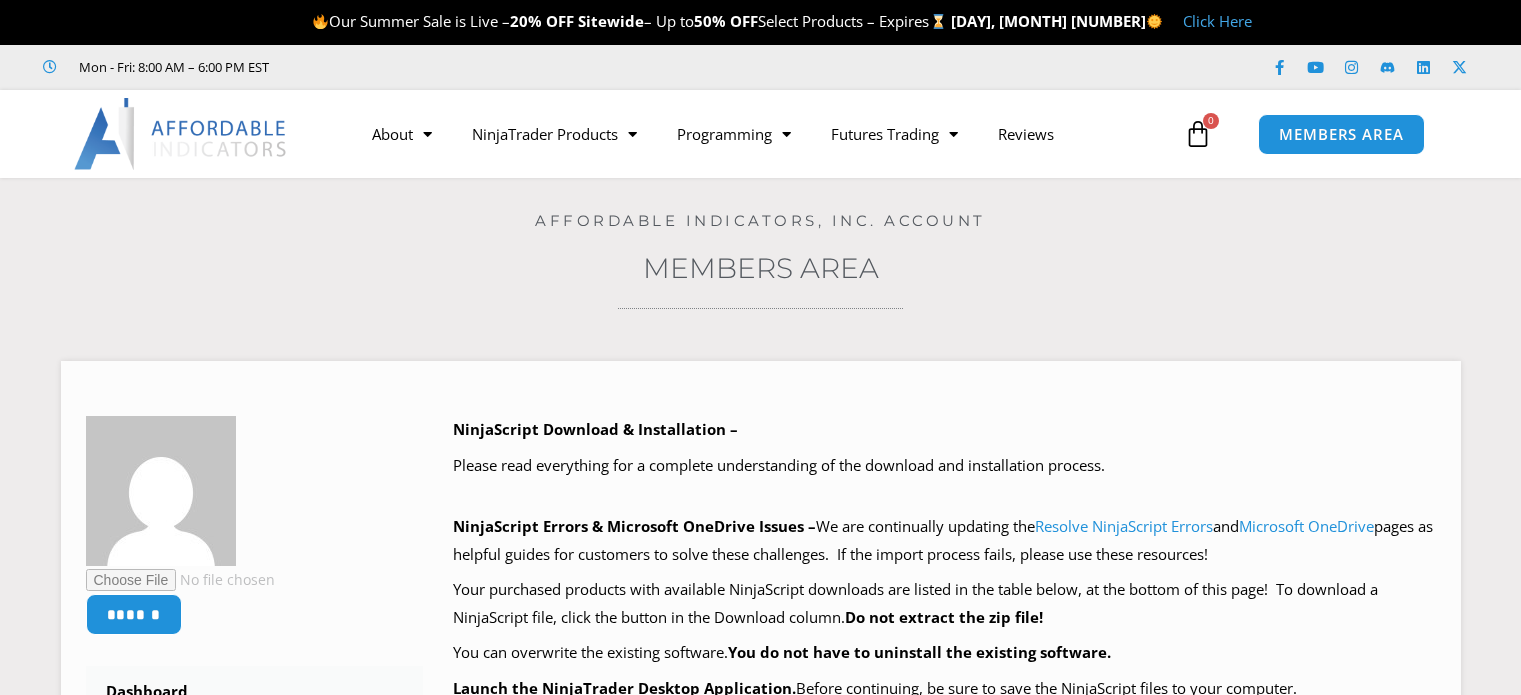 scroll, scrollTop: 0, scrollLeft: 0, axis: both 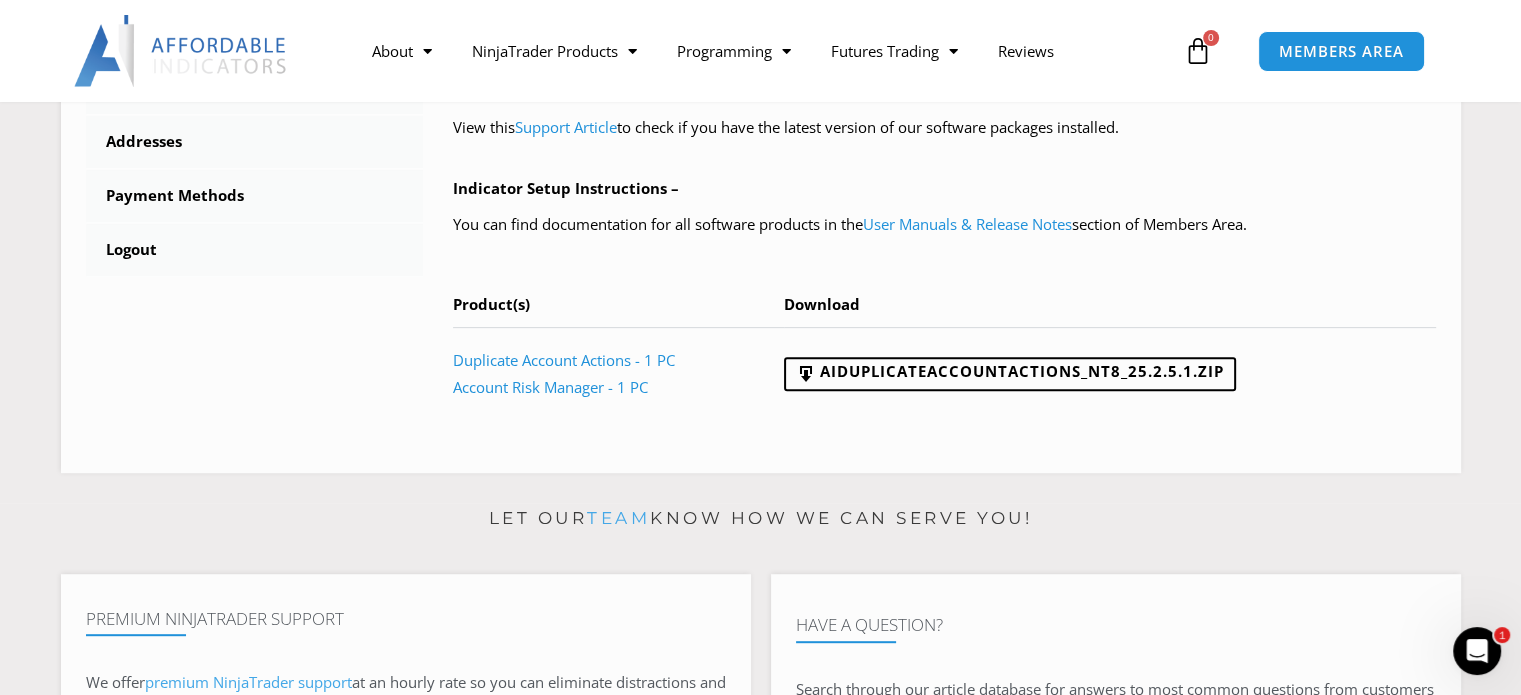 click on "AIDuplicateAccountActions_NT8_25.2.5.1.zip" at bounding box center [1010, 374] 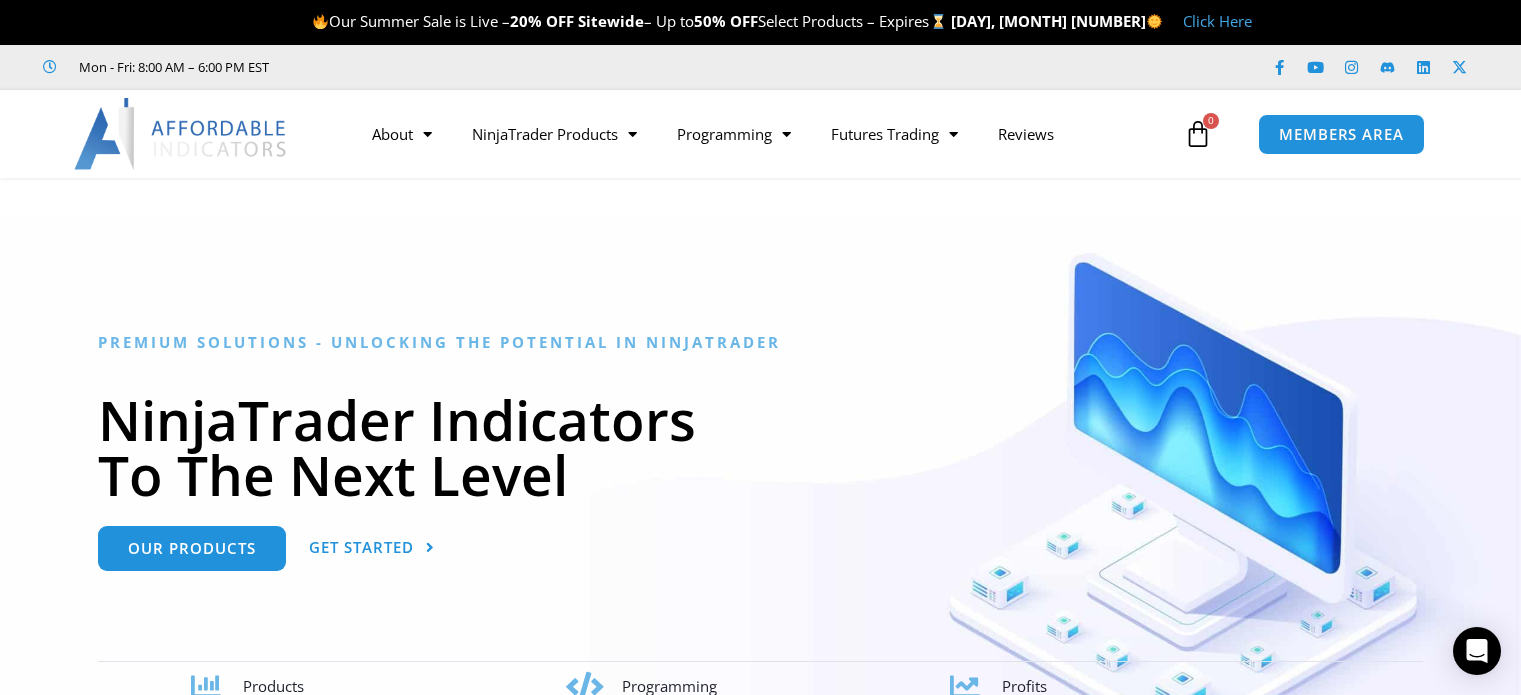 scroll, scrollTop: 0, scrollLeft: 0, axis: both 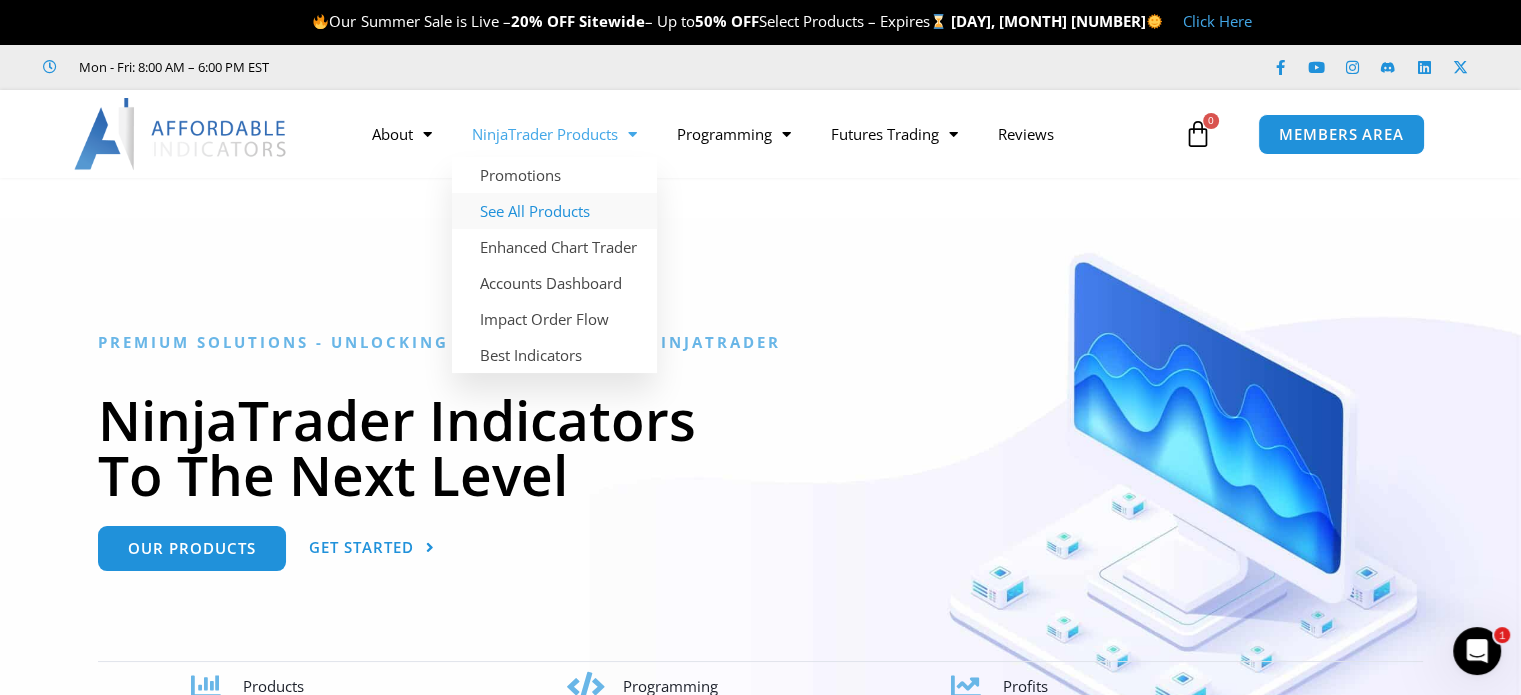 click on "See All Products" 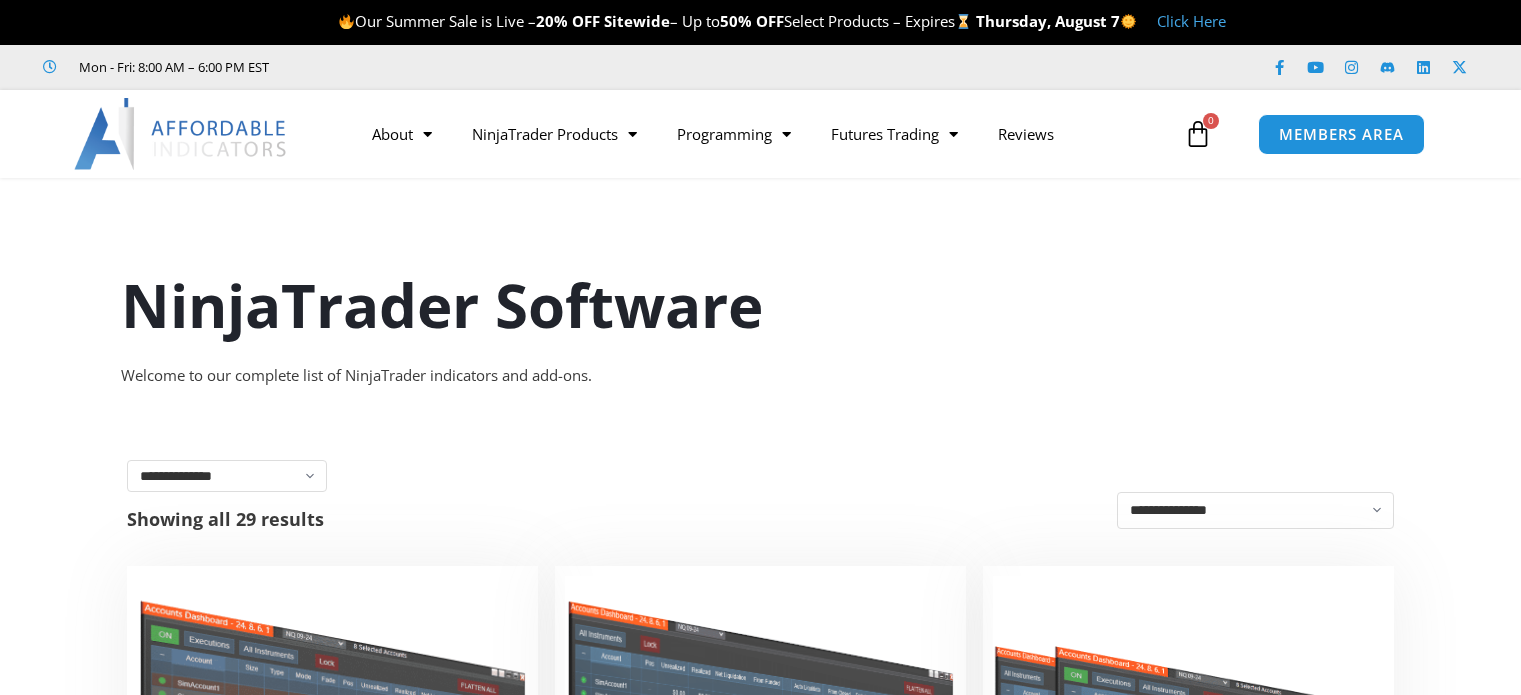 scroll, scrollTop: 108, scrollLeft: 0, axis: vertical 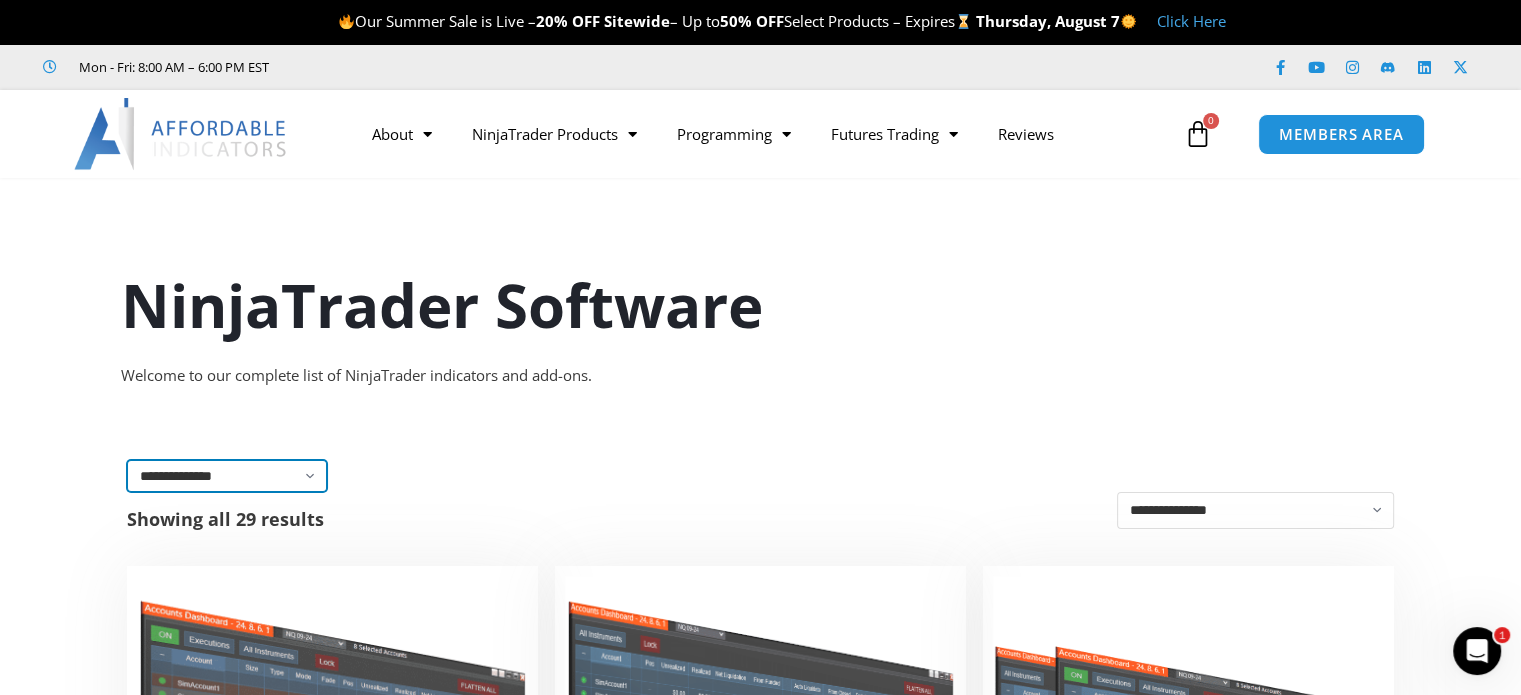 click on "**********" at bounding box center [227, 476] 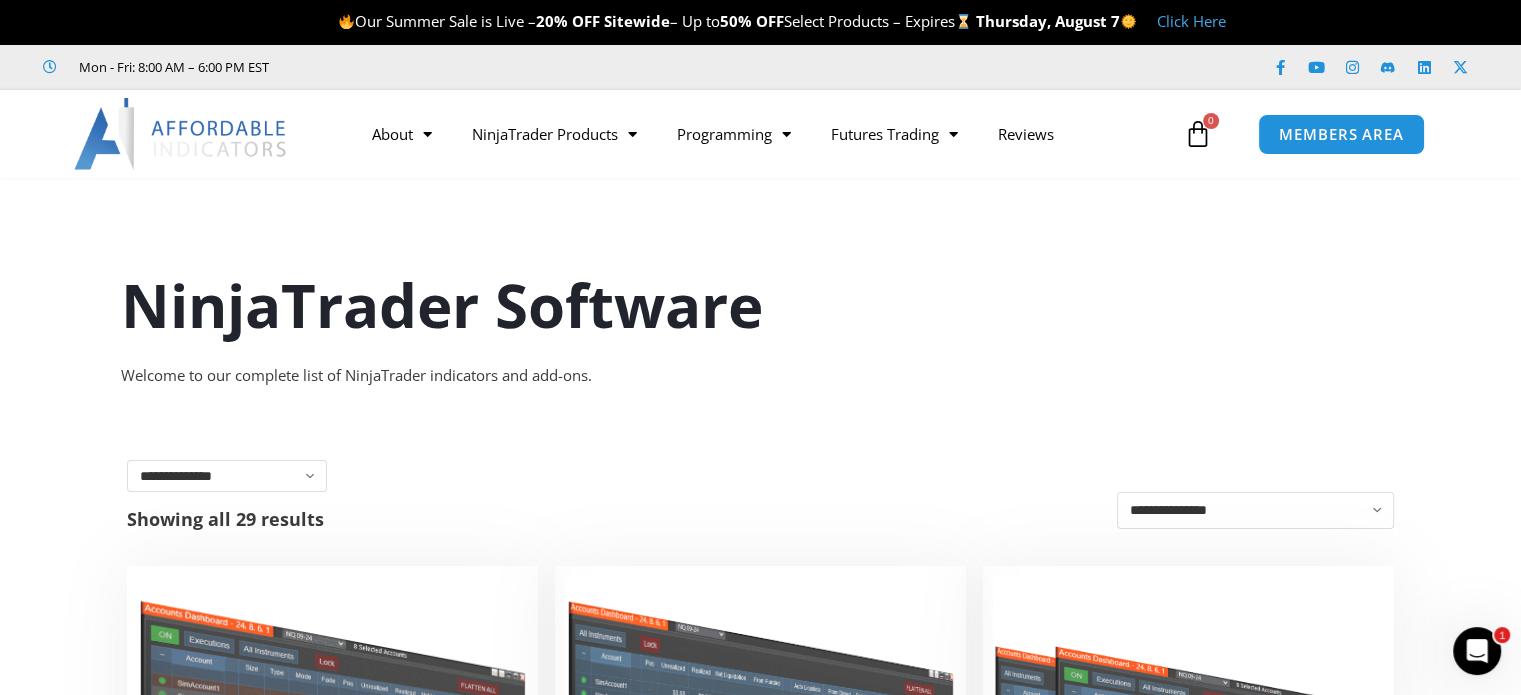 click on "NinjaTrader Software
Welcome to our complete list of NinjaTrader indicators and add-ons.
Welcome to our complete list of NinjaTrader indicators and add-ons." at bounding box center [761, 301] 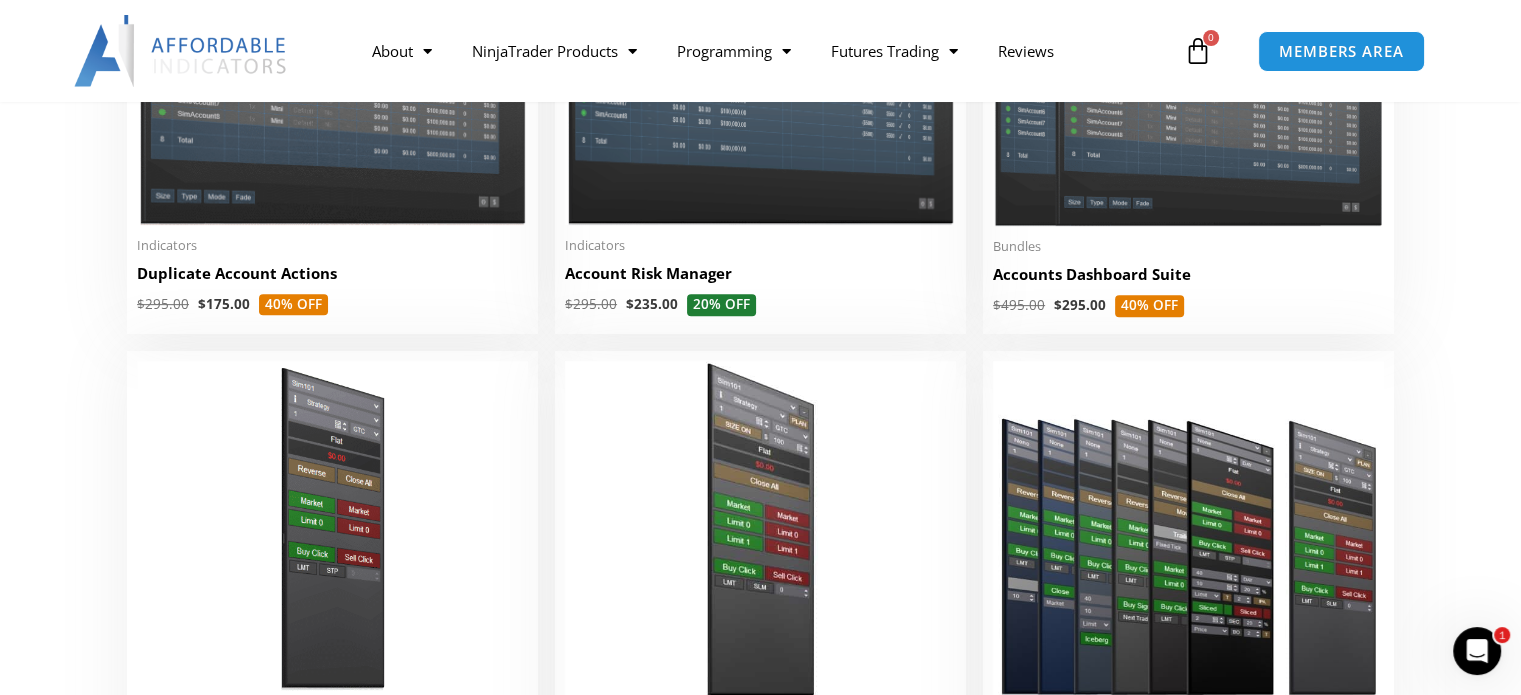 scroll, scrollTop: 664, scrollLeft: 0, axis: vertical 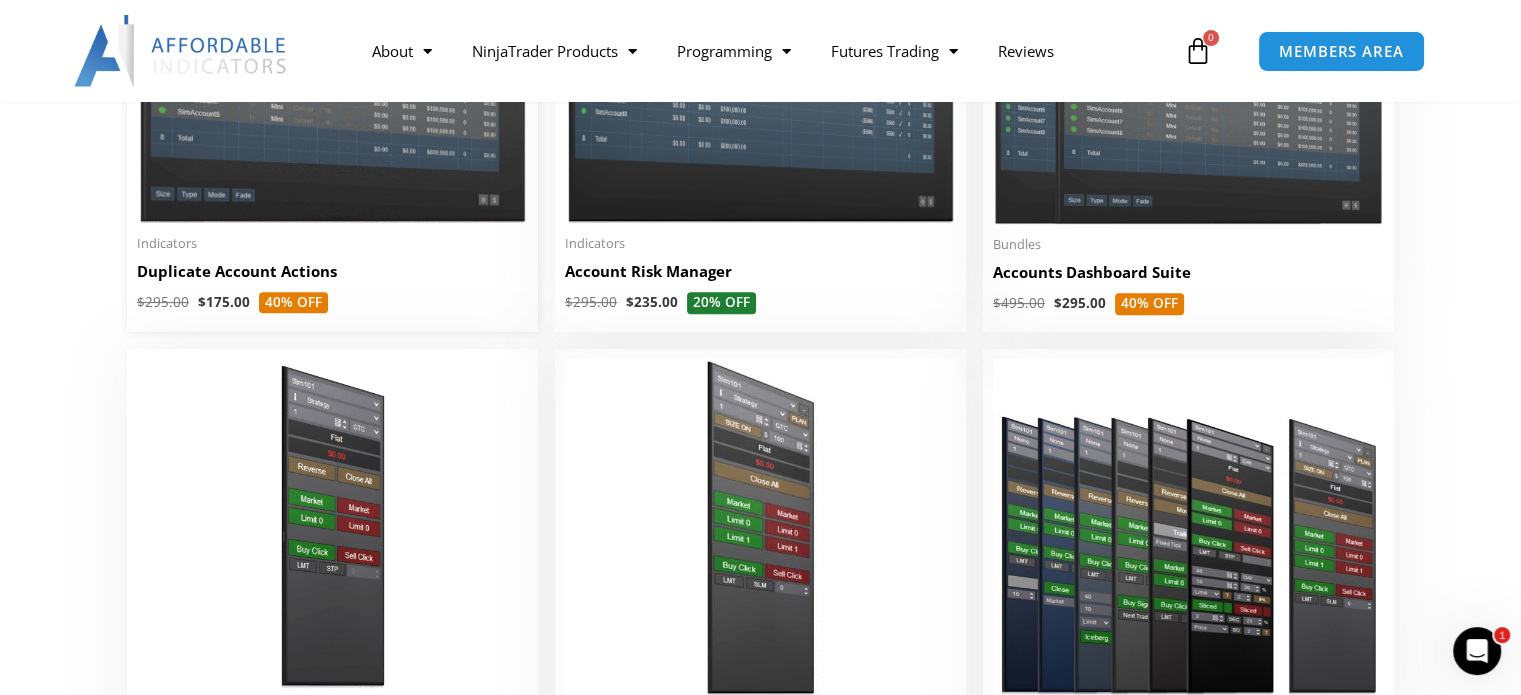 click at bounding box center (332, 67) 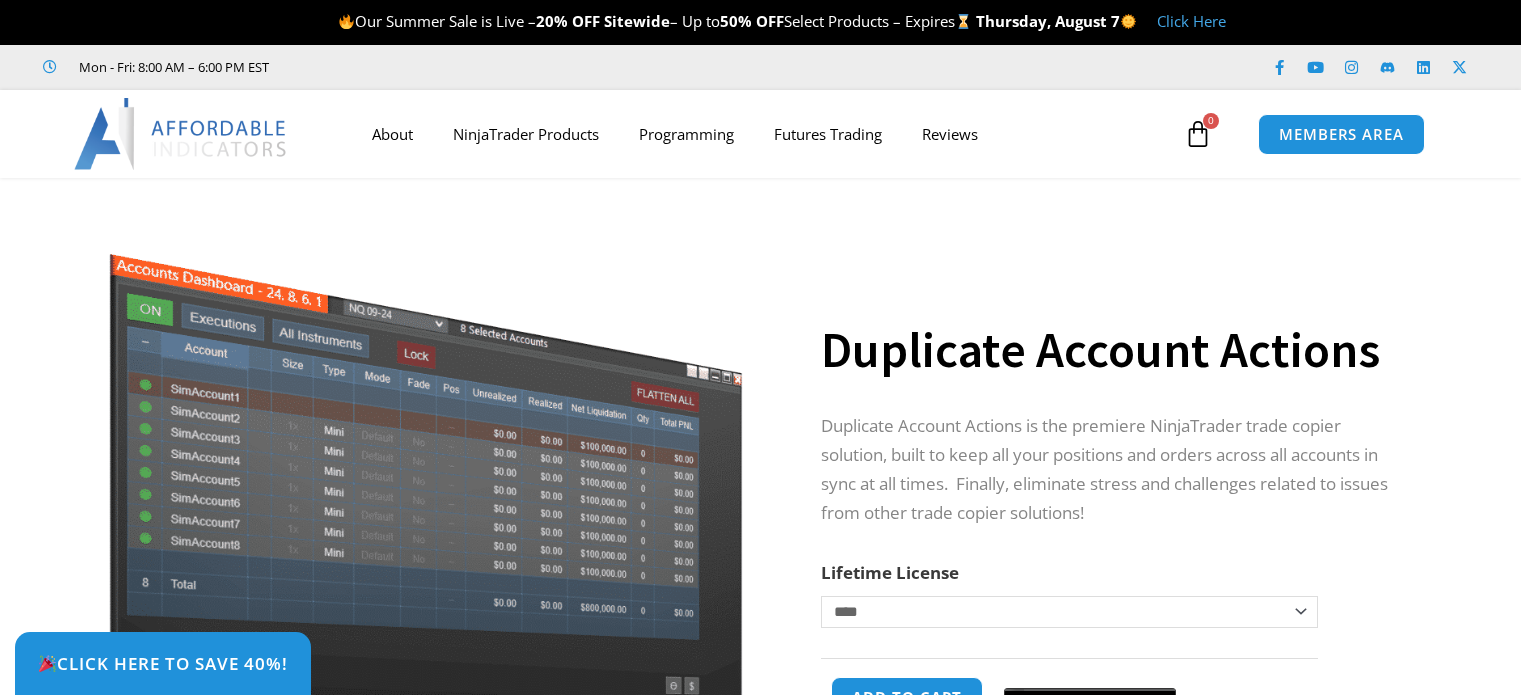 scroll, scrollTop: 0, scrollLeft: 0, axis: both 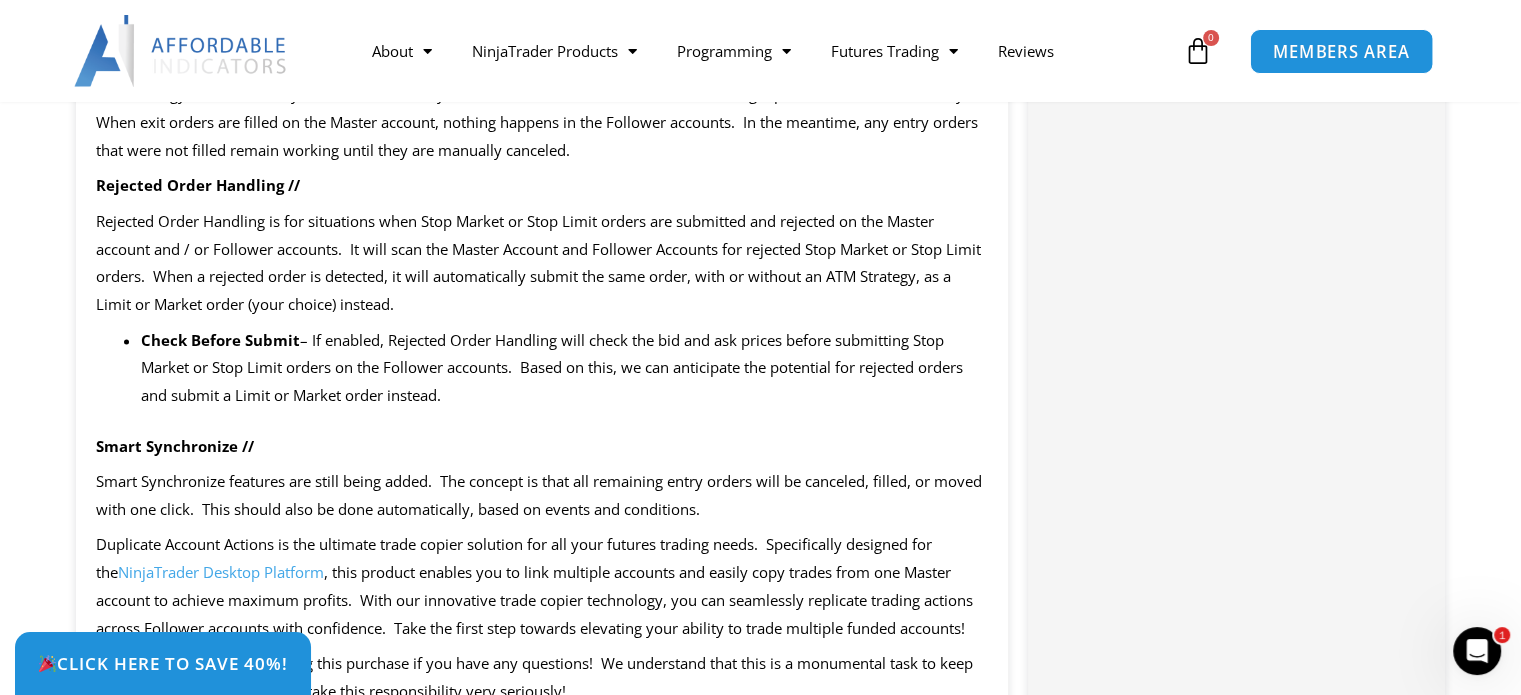 click on "MEMBERS AREA" at bounding box center [1341, 51] 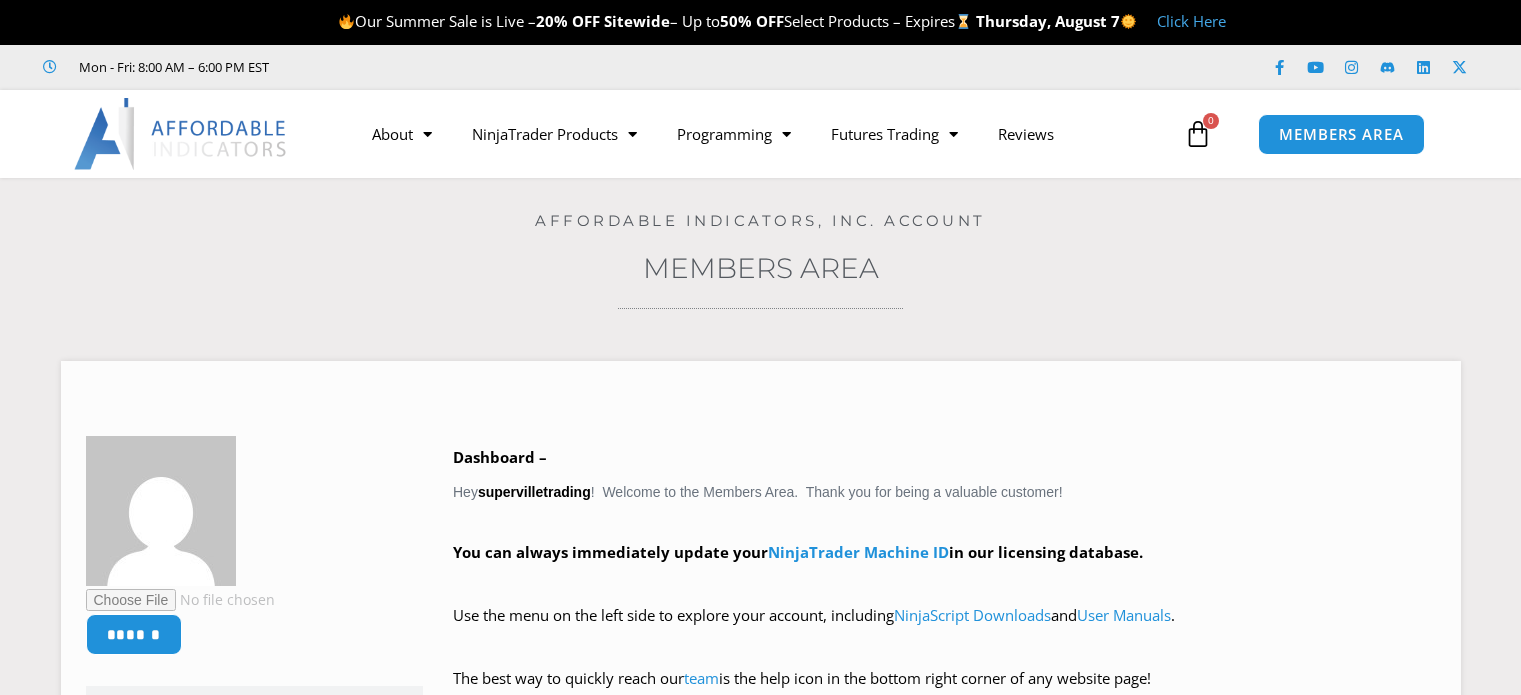 scroll, scrollTop: 0, scrollLeft: 0, axis: both 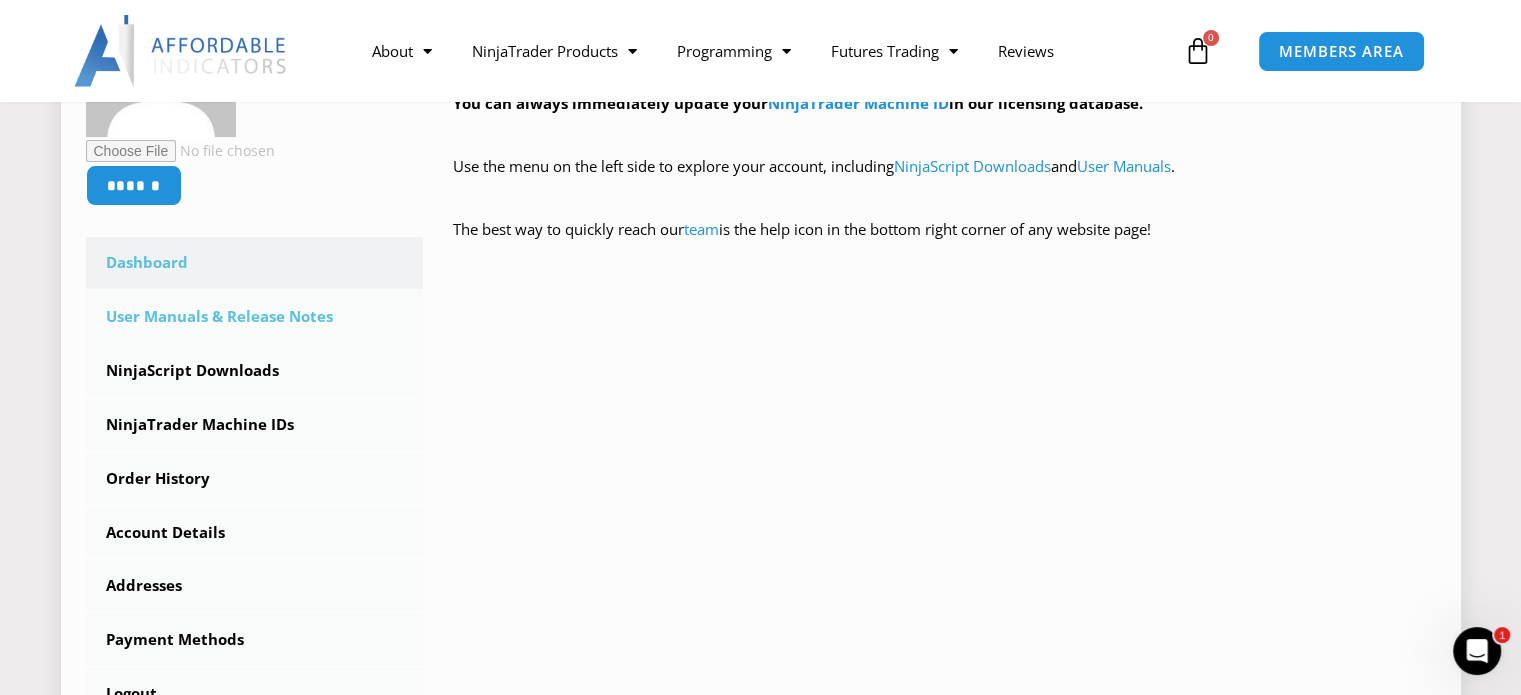 click on "User Manuals & Release Notes" at bounding box center [255, 317] 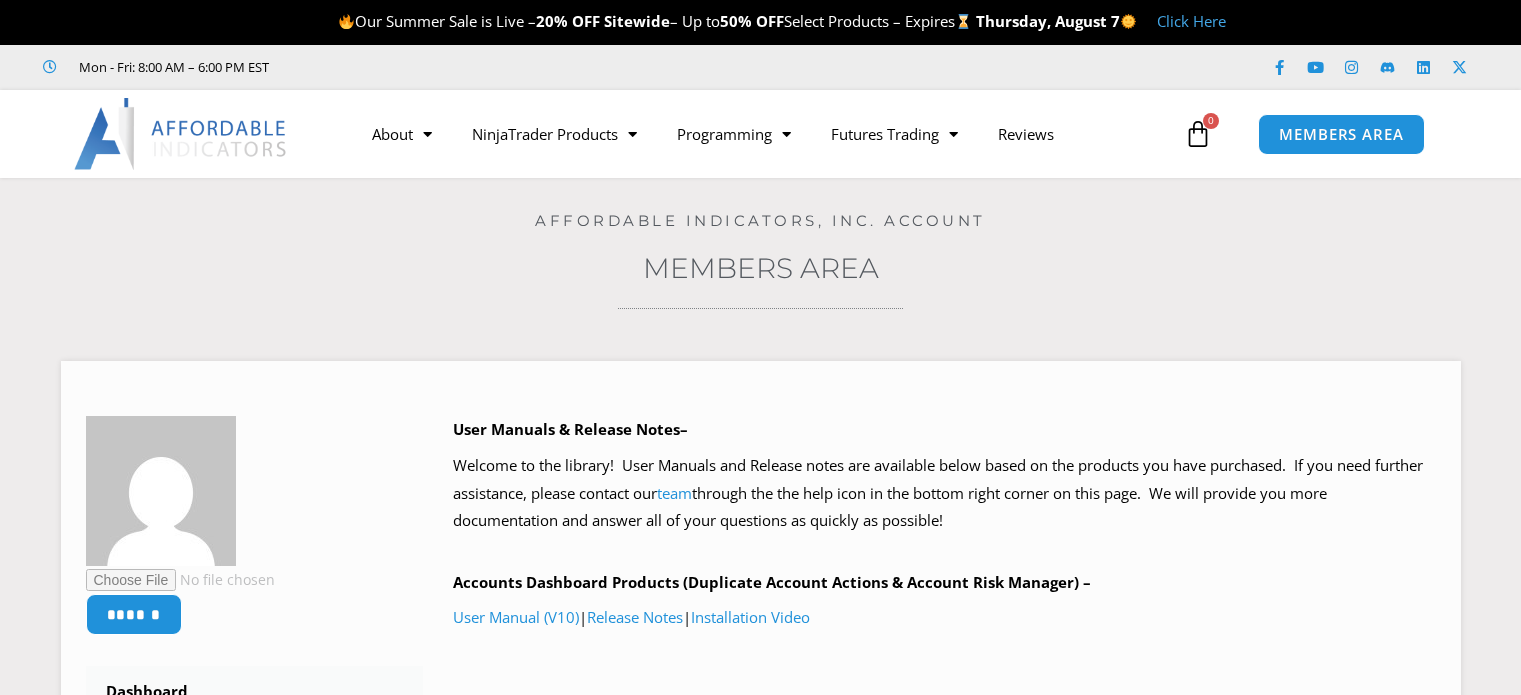 scroll, scrollTop: 0, scrollLeft: 0, axis: both 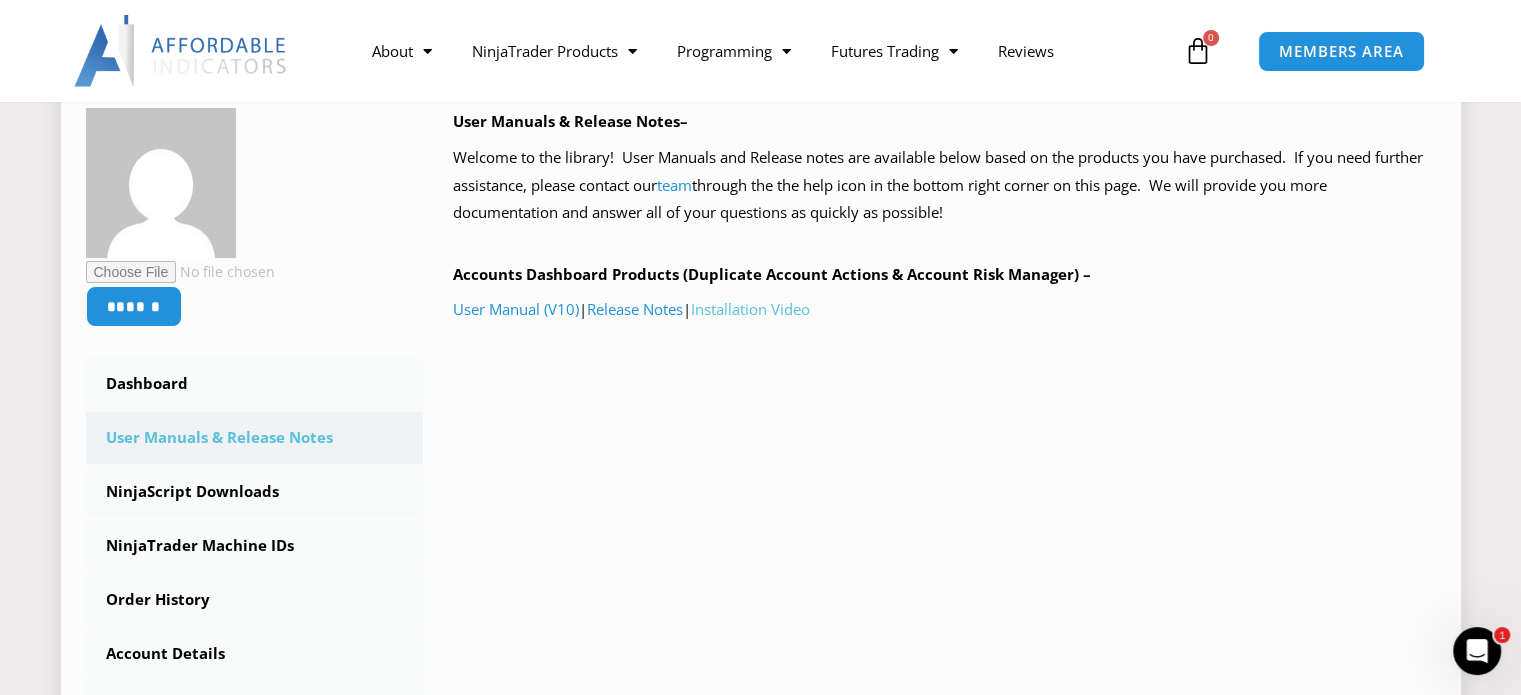 click on "Installation Video" at bounding box center (750, 309) 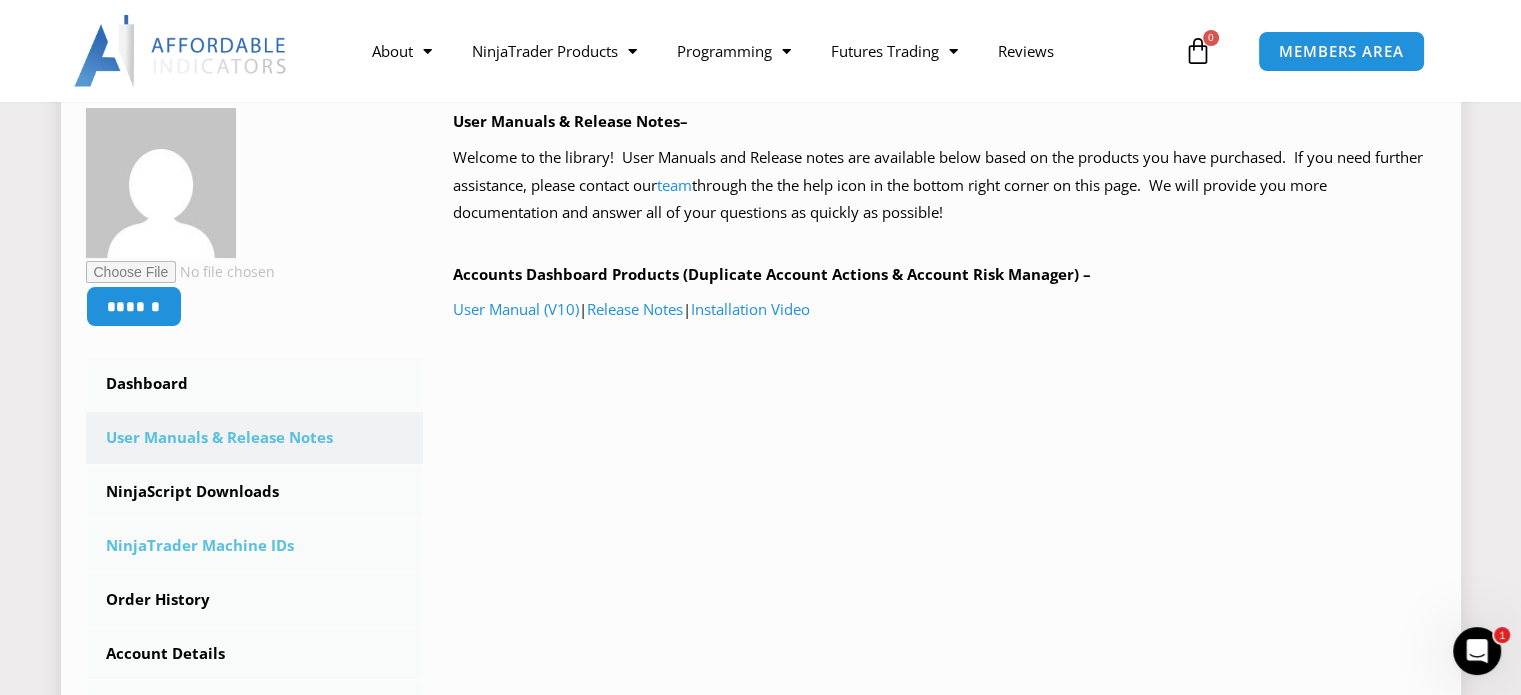 click on "NinjaTrader Machine IDs" at bounding box center [255, 546] 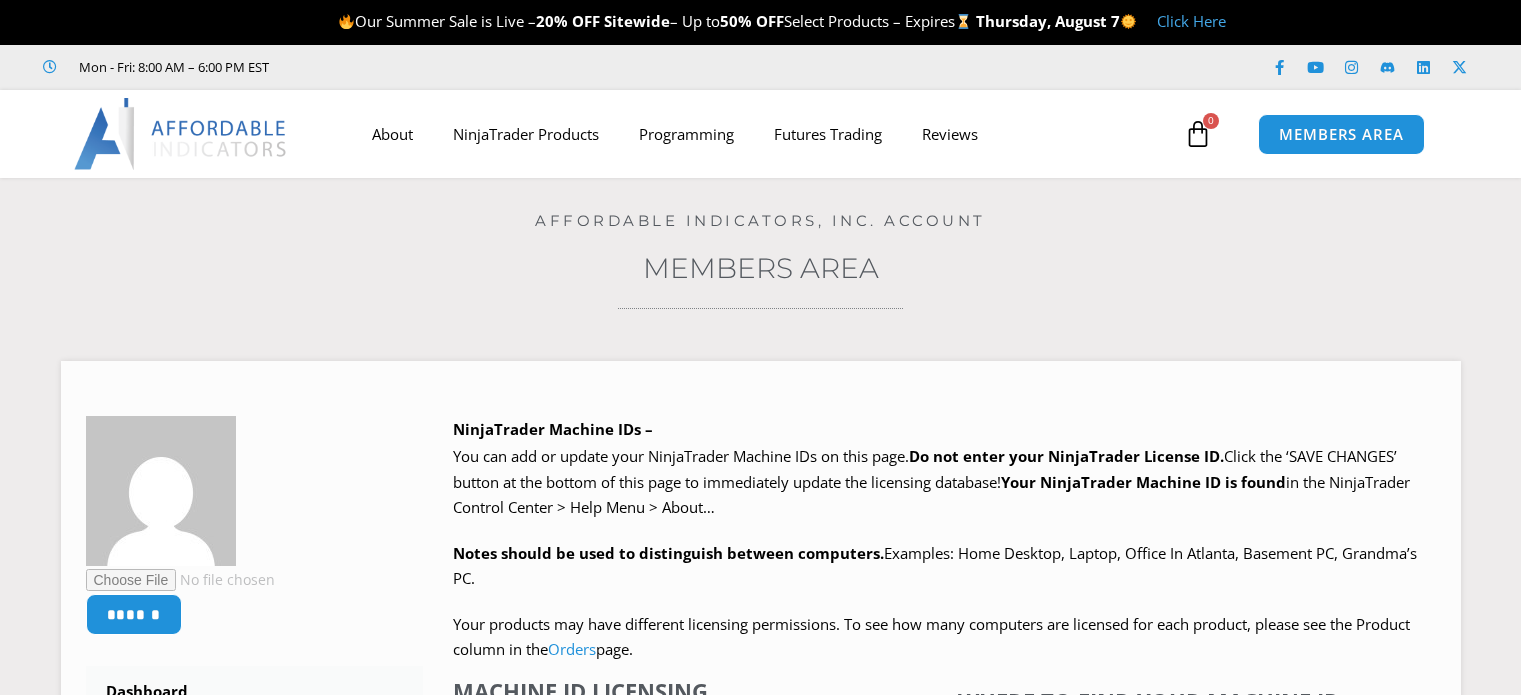 scroll, scrollTop: 0, scrollLeft: 0, axis: both 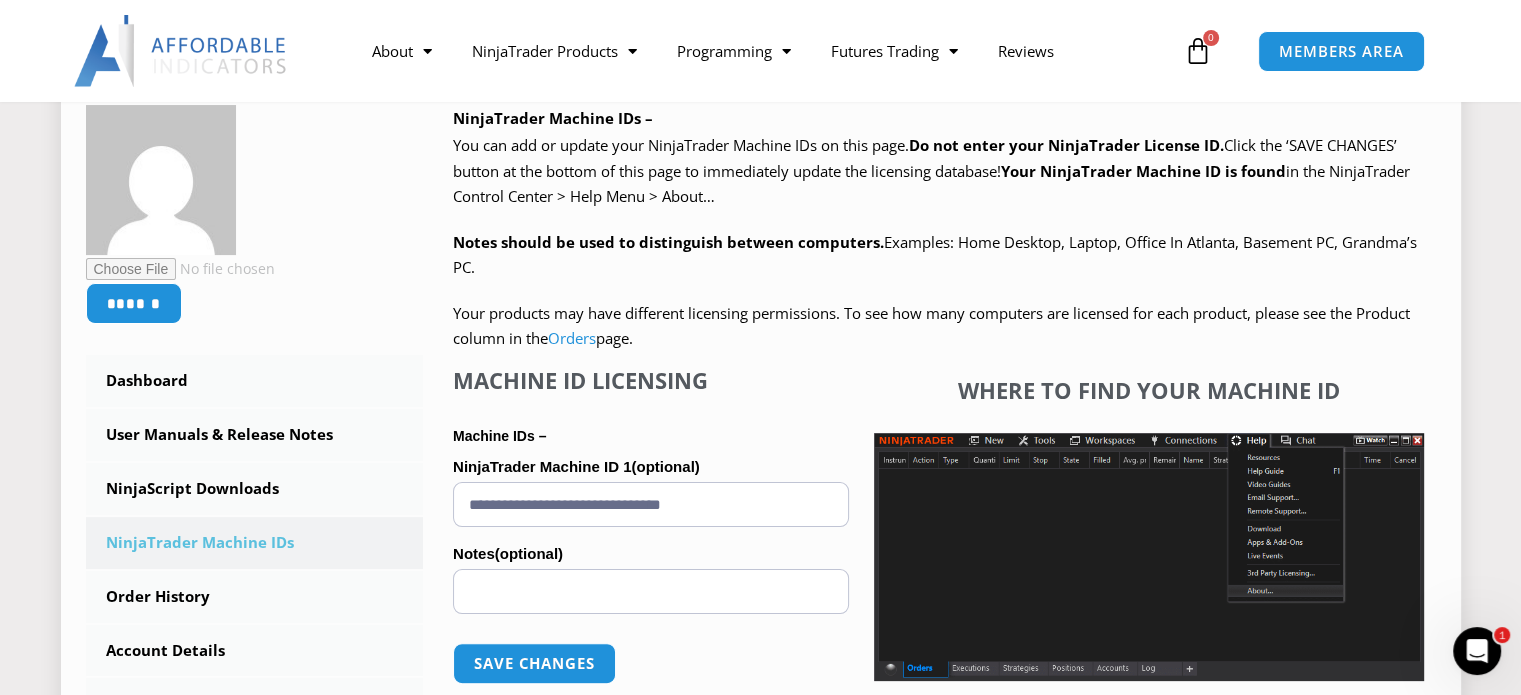click on "Notes  (optional)" at bounding box center (651, 591) 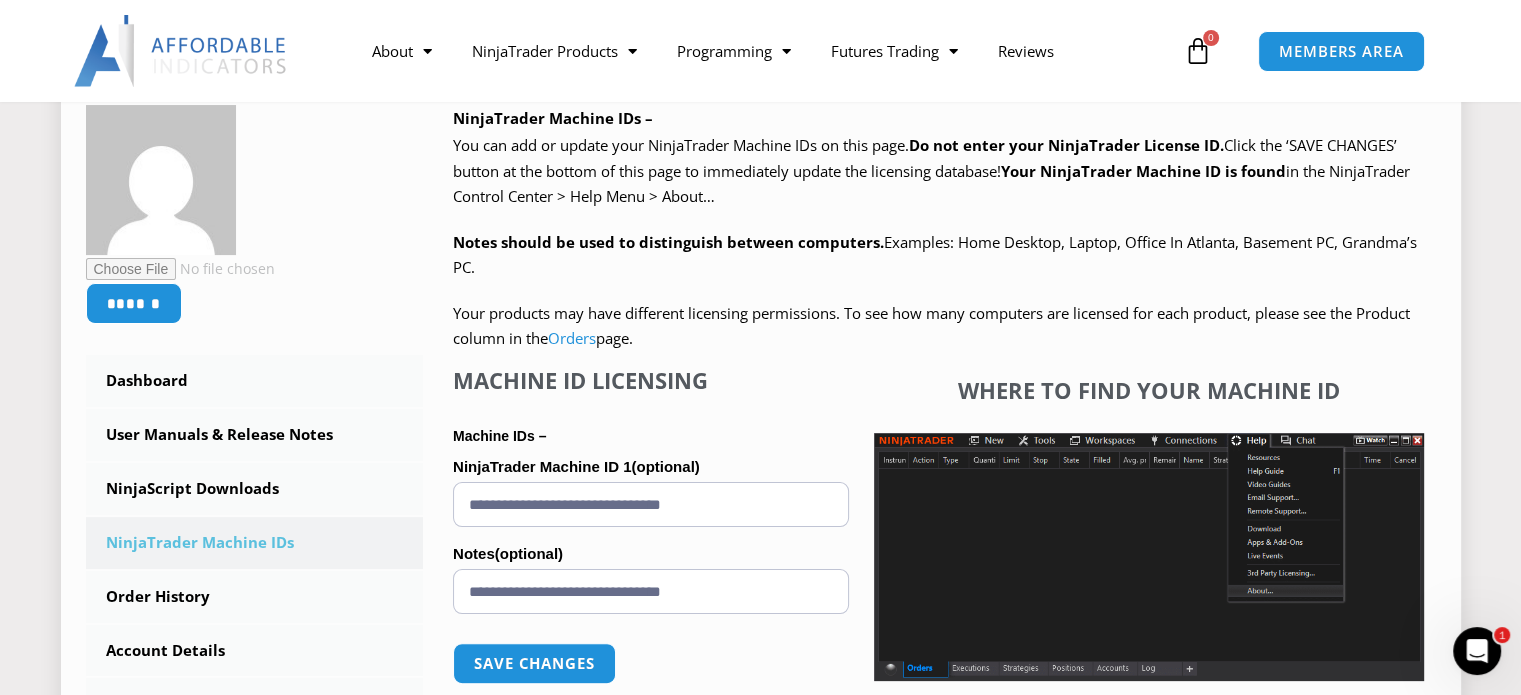 drag, startPoint x: 788, startPoint y: 592, endPoint x: 444, endPoint y: 593, distance: 344.00146 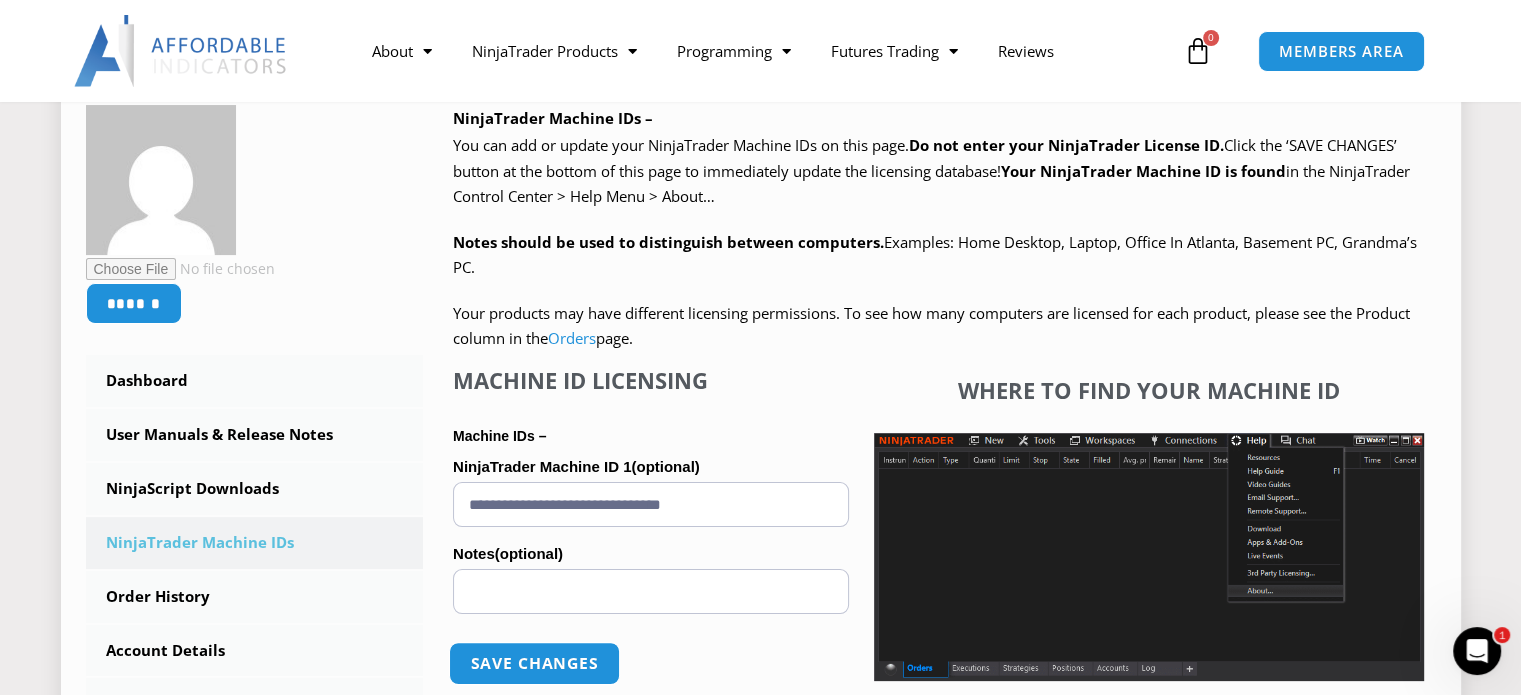 click on "Save changes" at bounding box center [534, 663] 